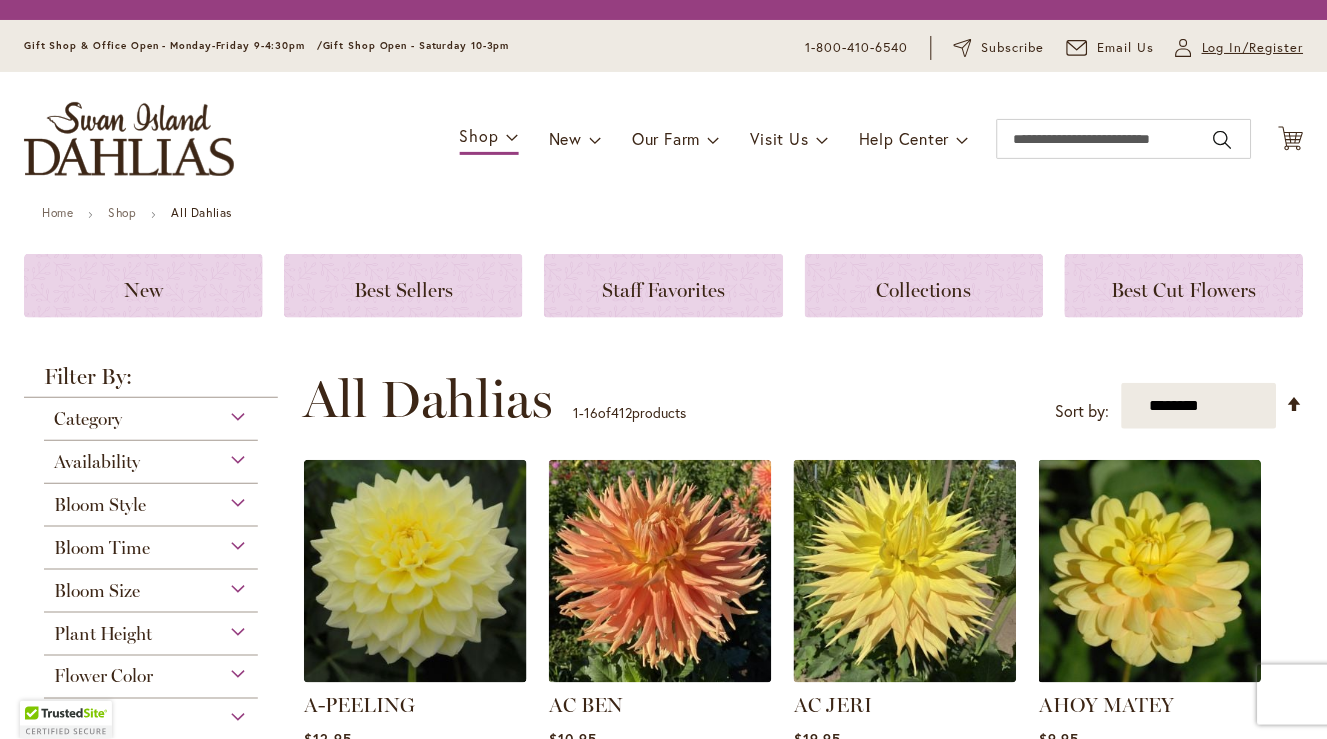 scroll, scrollTop: 0, scrollLeft: 0, axis: both 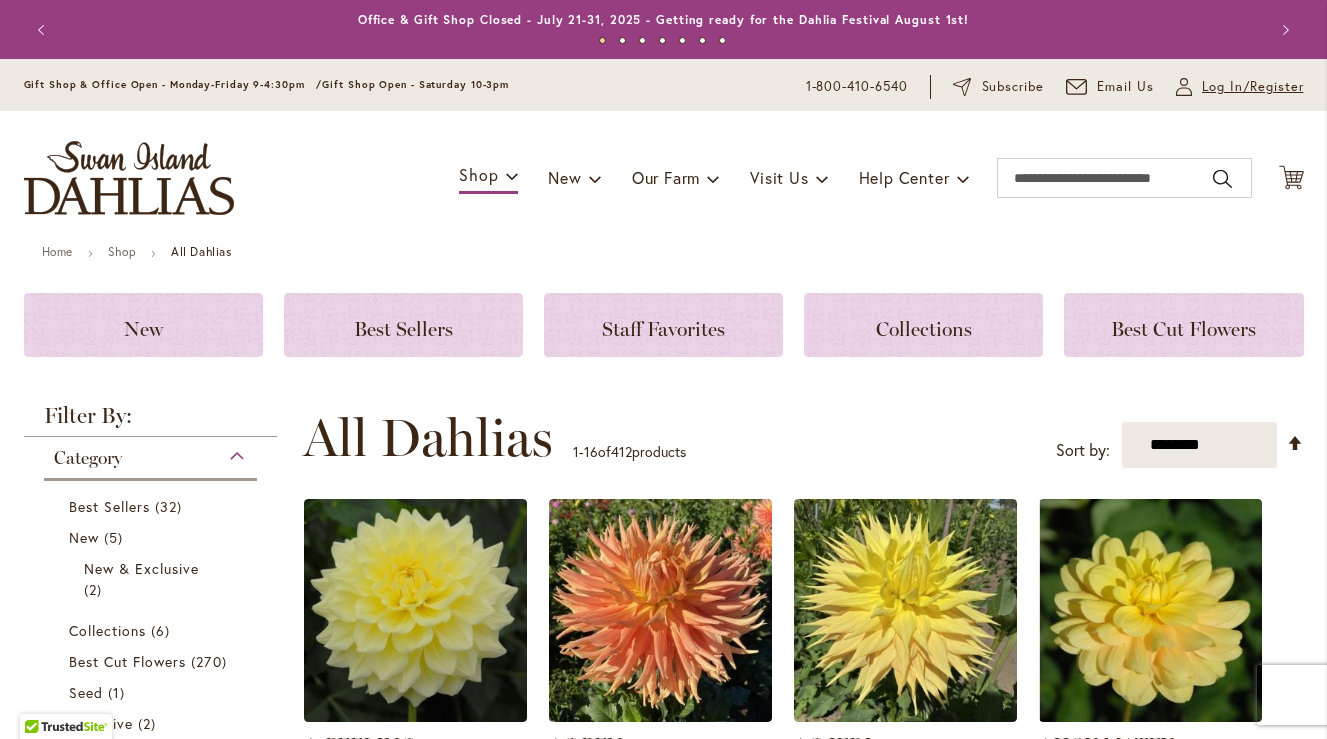 click on "Log In/Register" at bounding box center (1253, 87) 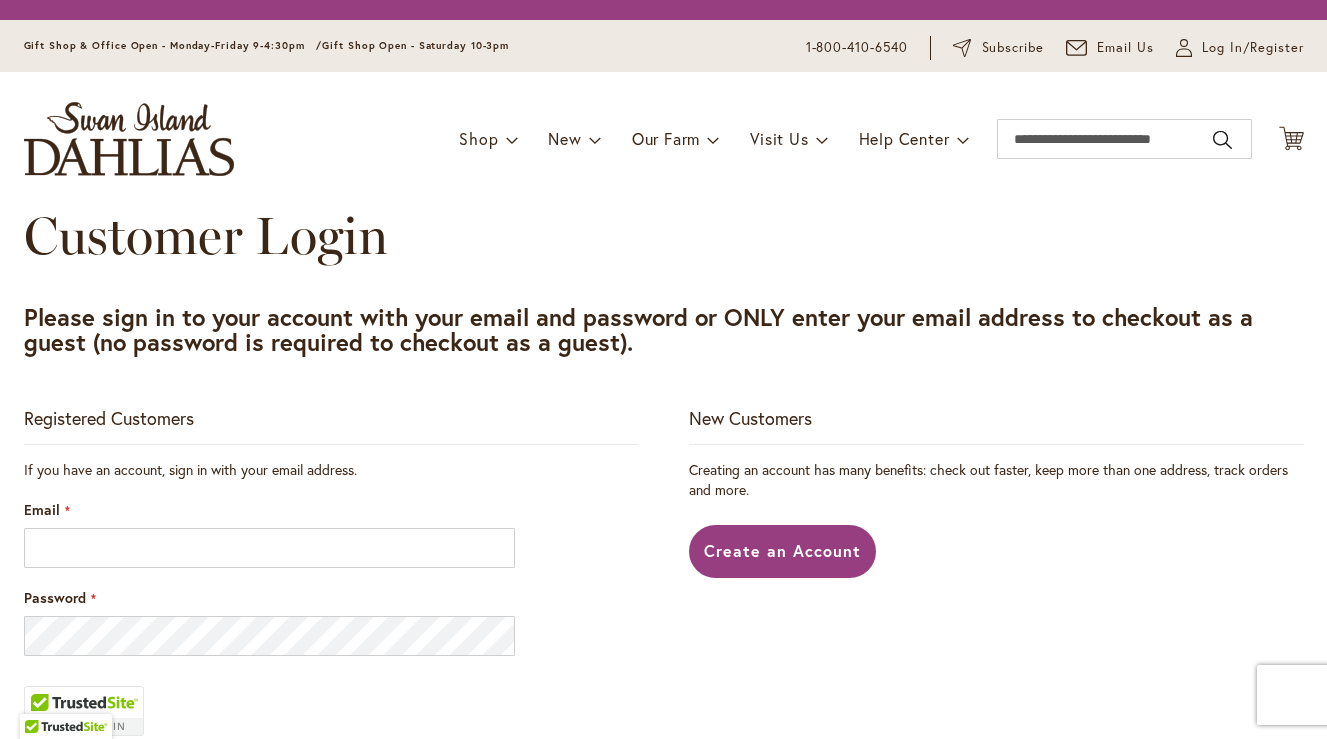 scroll, scrollTop: 0, scrollLeft: 0, axis: both 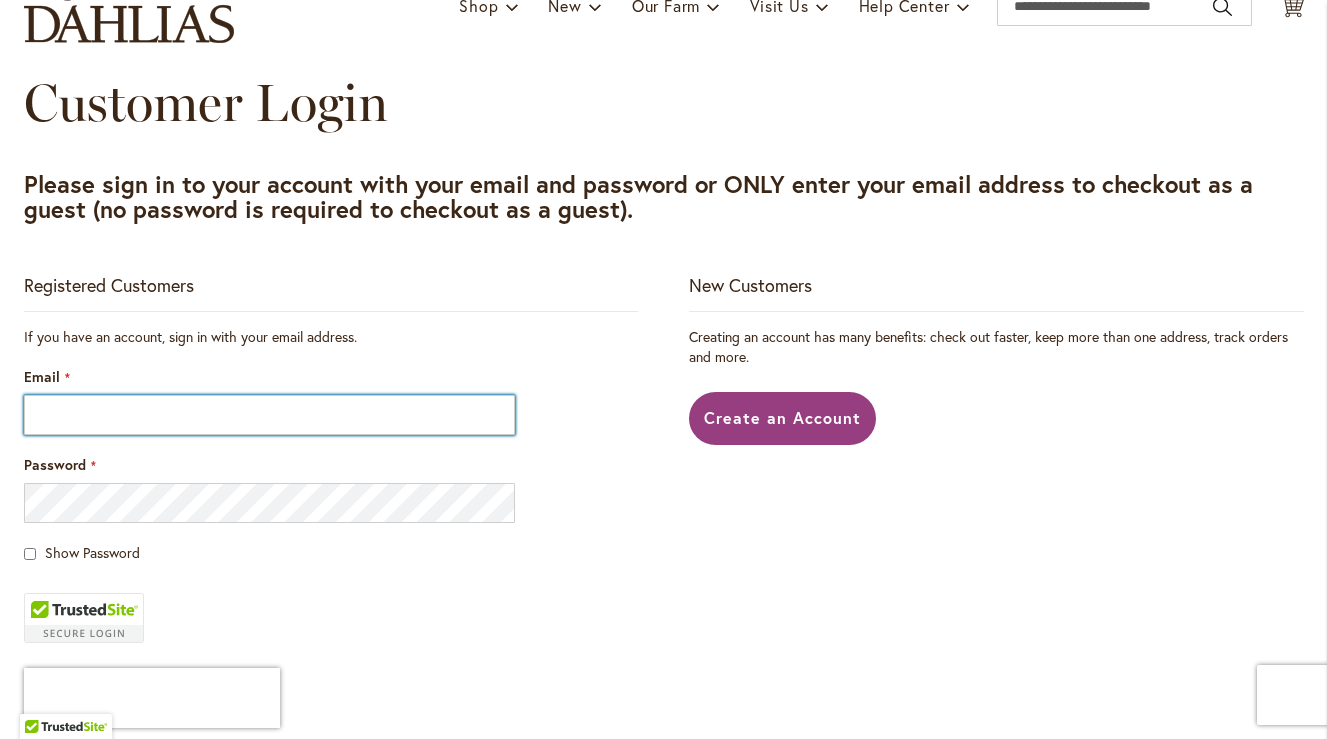 type on "**********" 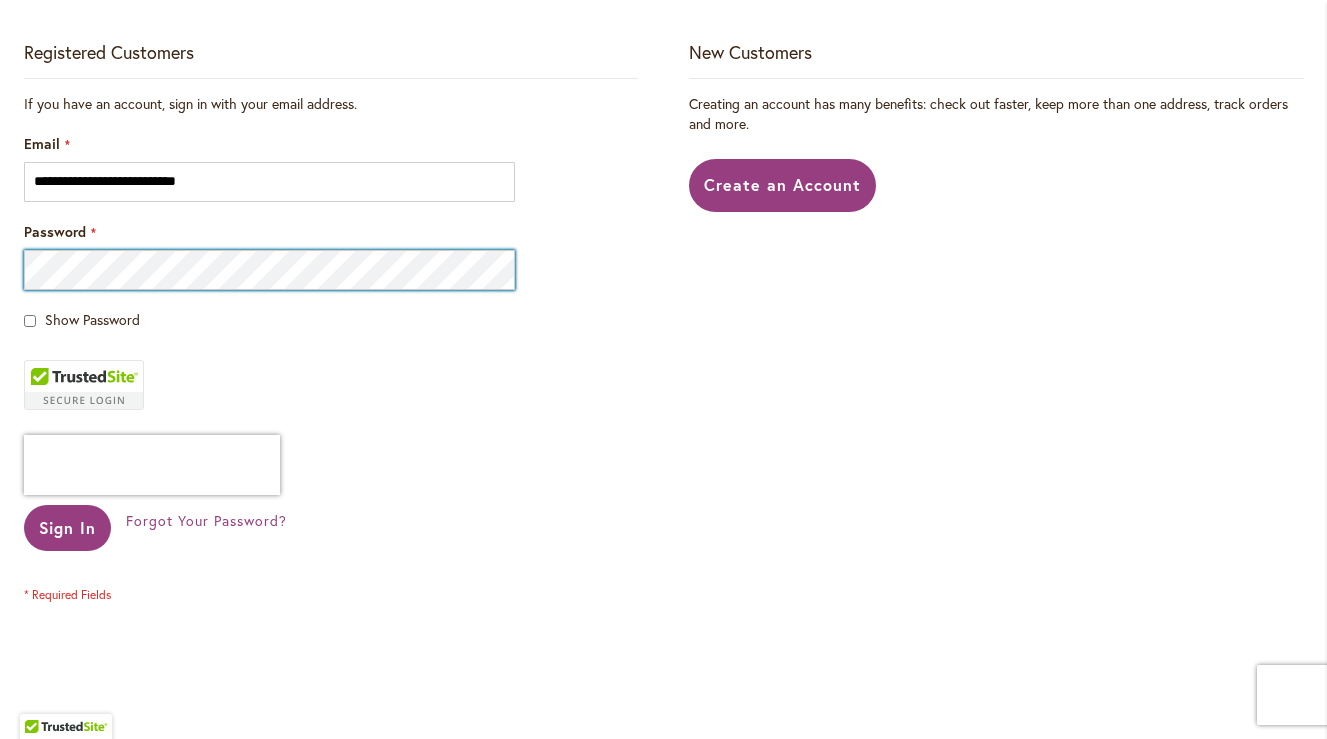 scroll, scrollTop: 406, scrollLeft: 0, axis: vertical 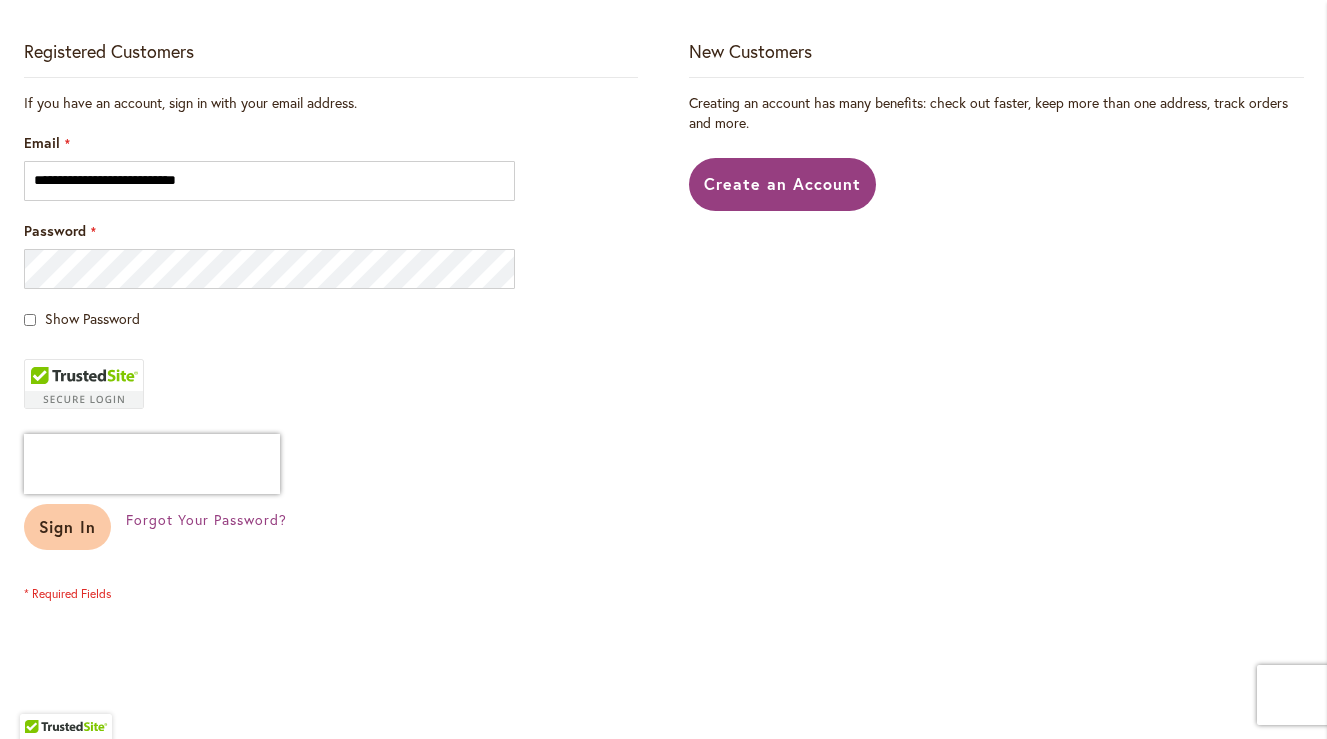 click on "Sign In" at bounding box center (68, 526) 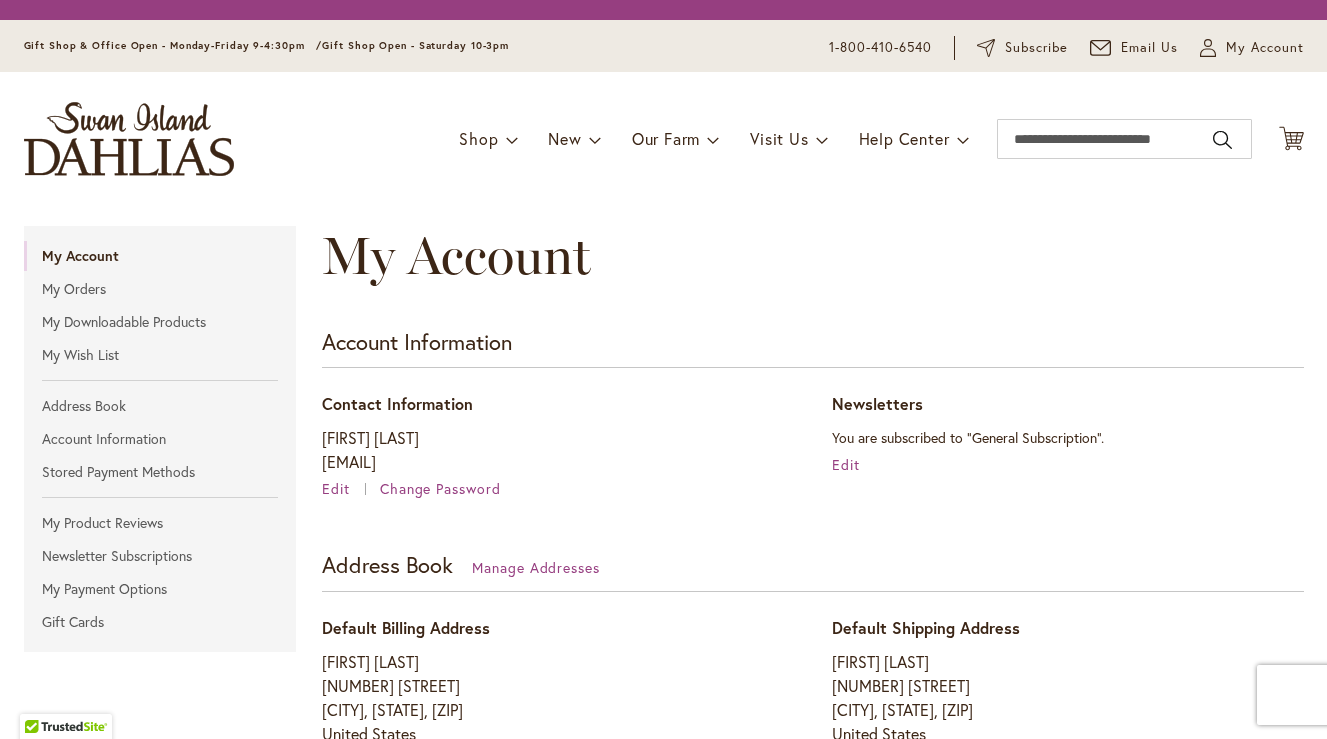 scroll, scrollTop: 0, scrollLeft: 0, axis: both 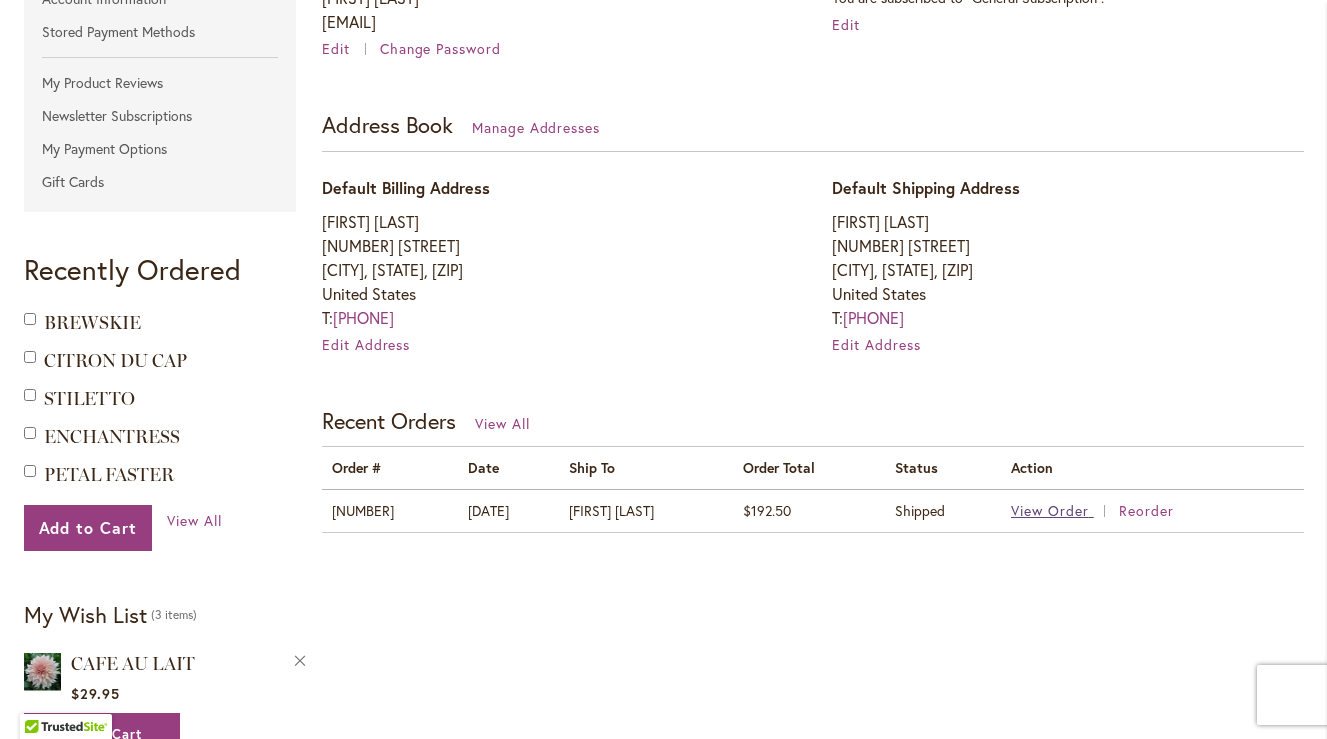 click on "View Order" at bounding box center (1050, 510) 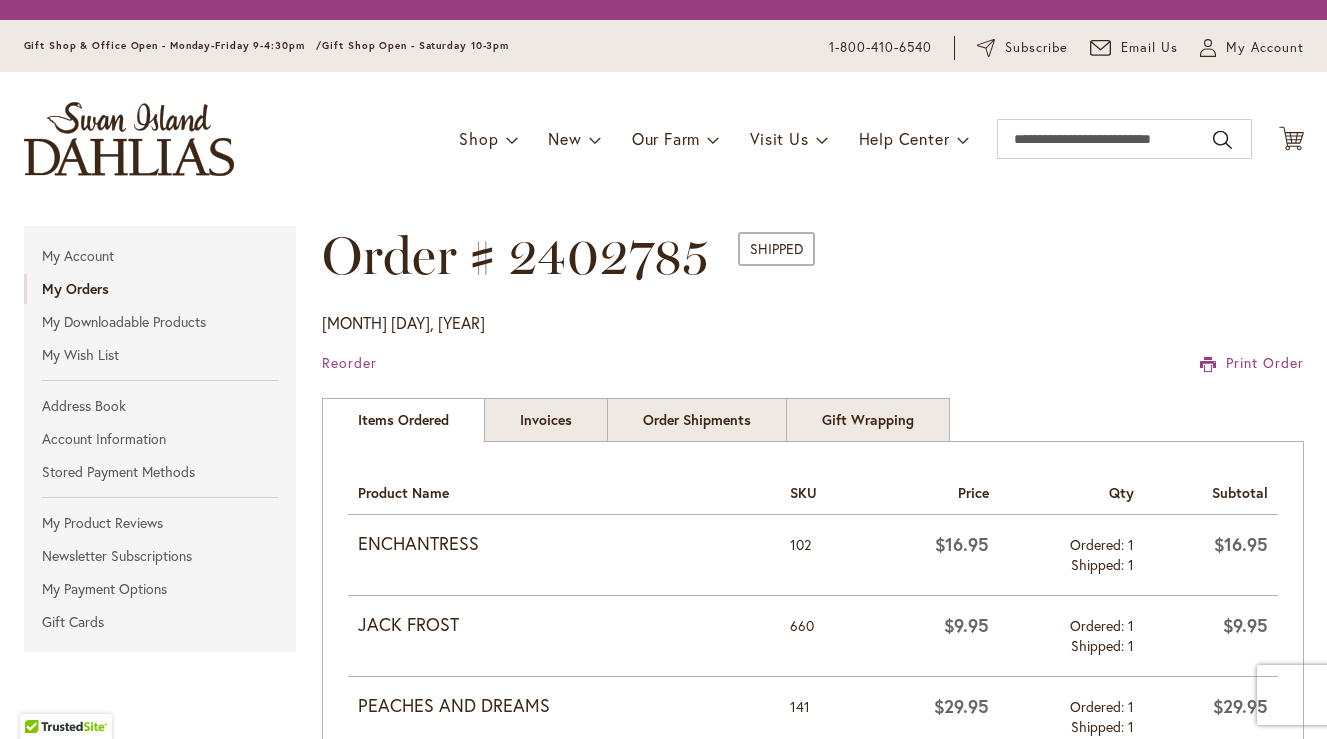 scroll, scrollTop: 0, scrollLeft: 0, axis: both 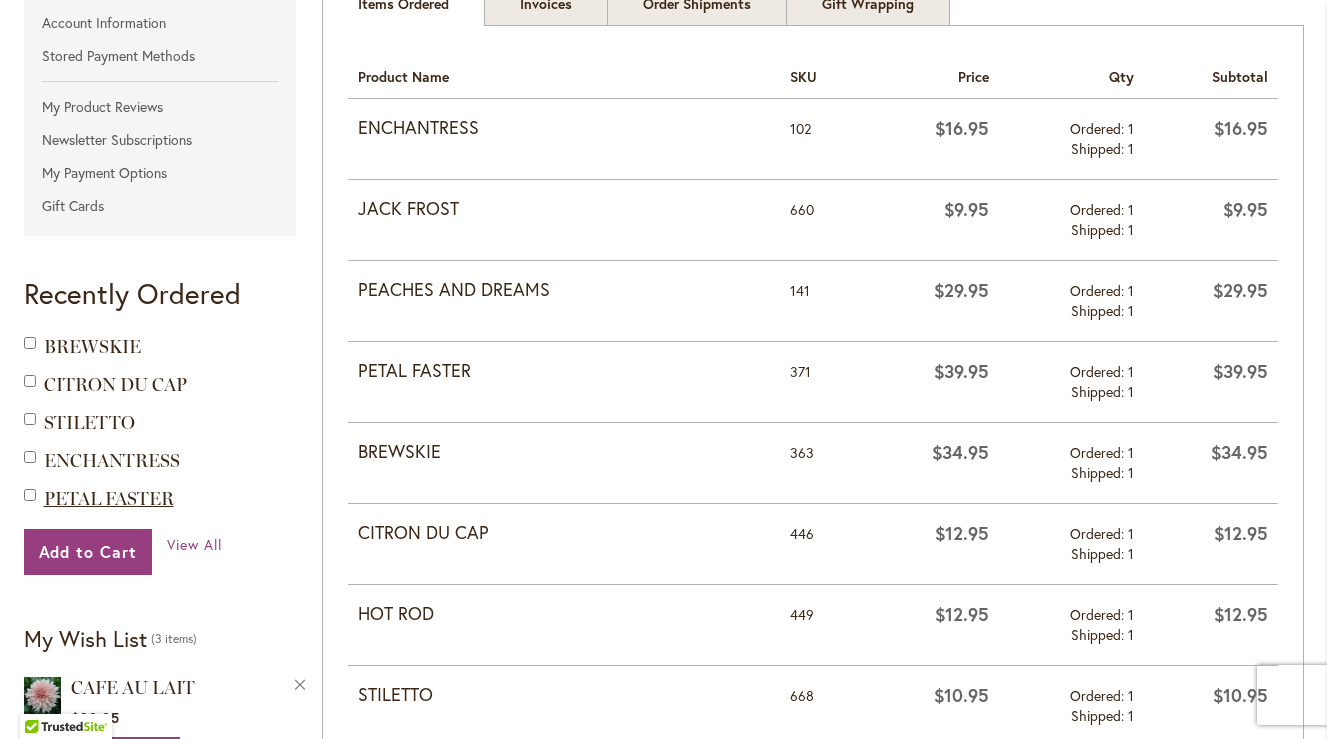 click on "PETAL FASTER" at bounding box center (109, 499) 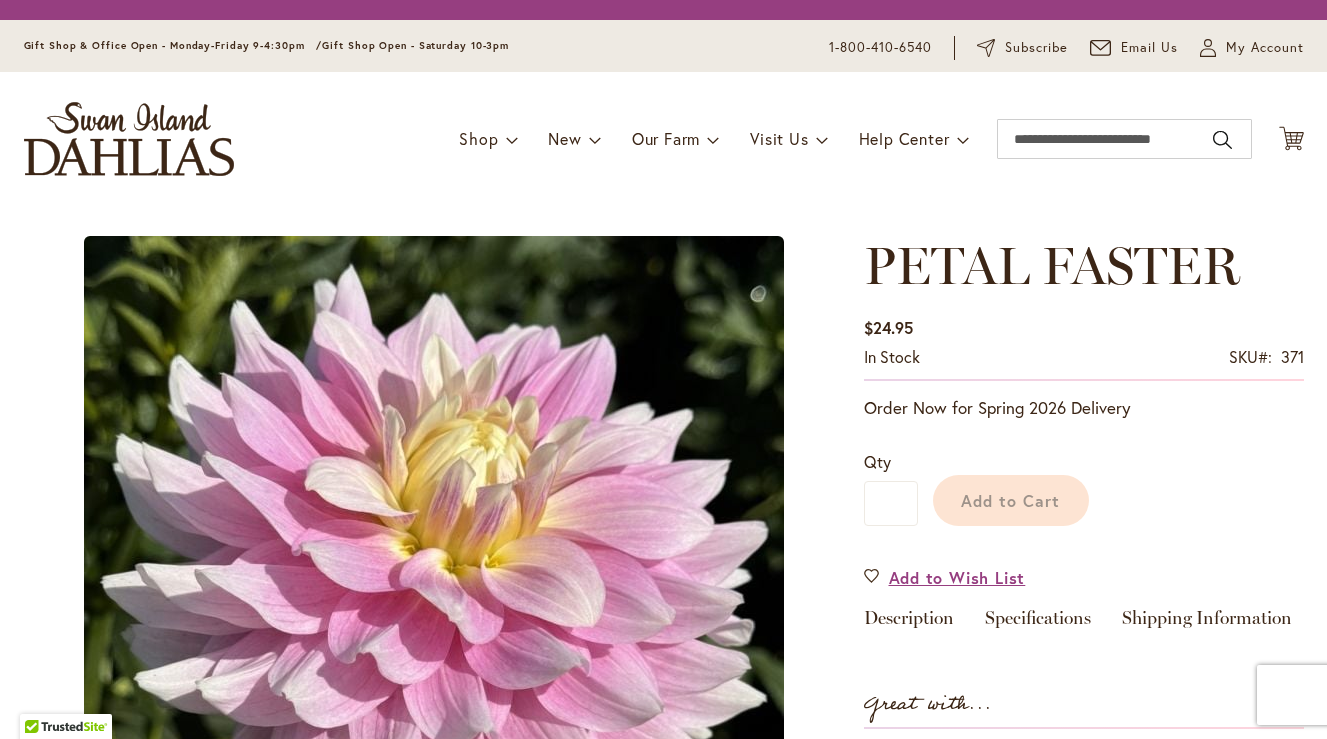 scroll, scrollTop: 0, scrollLeft: 0, axis: both 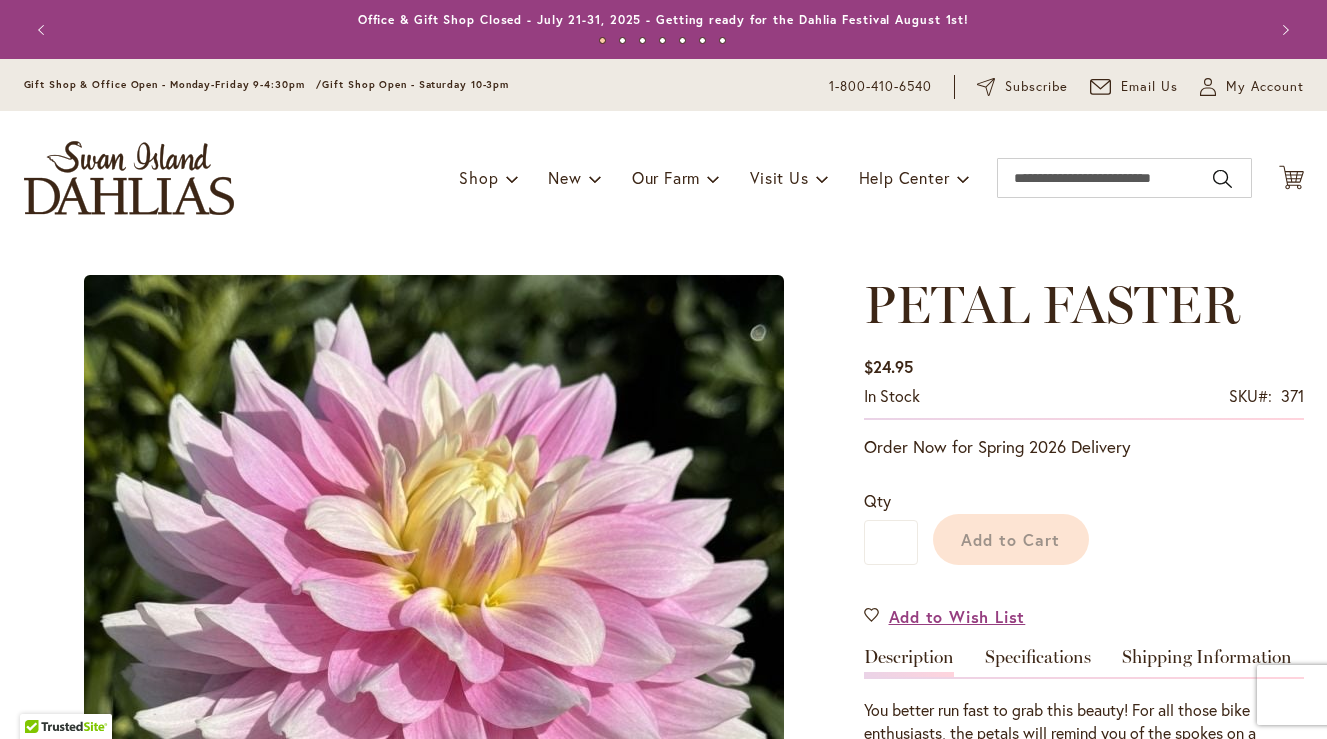 type on "*******" 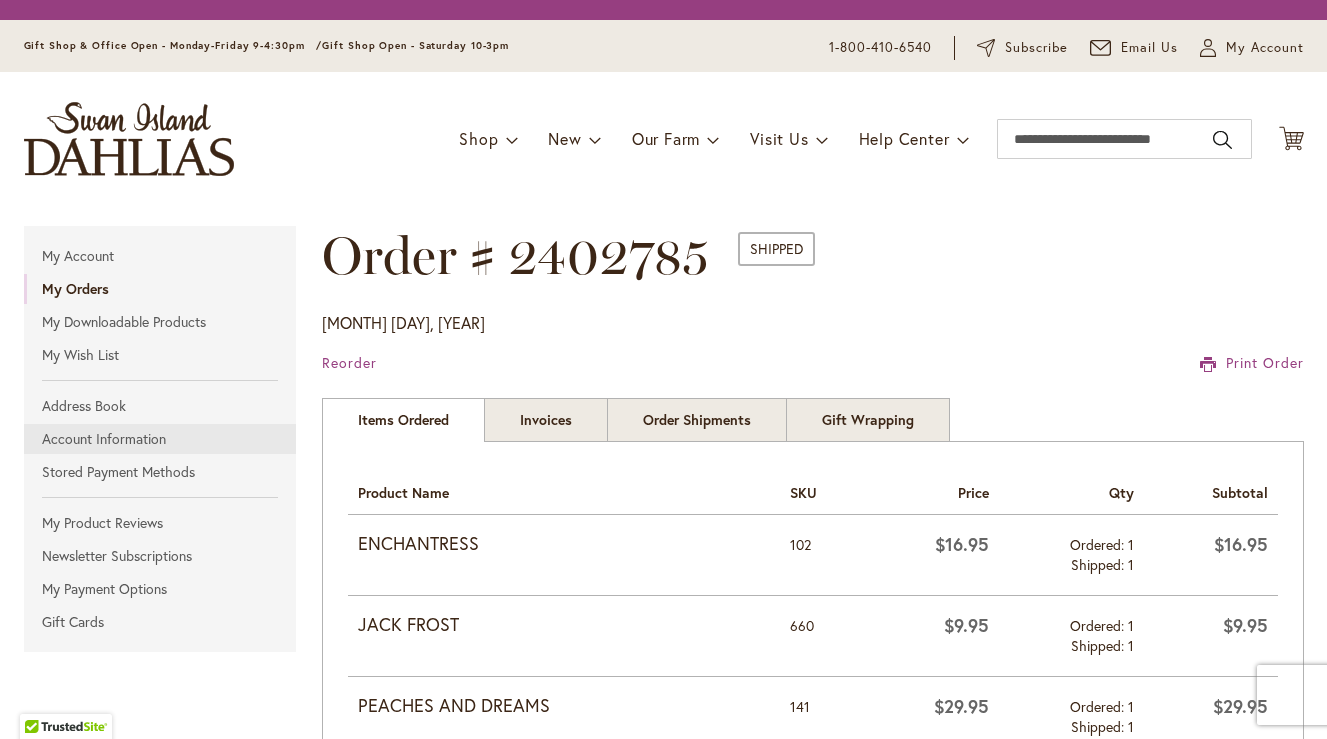scroll, scrollTop: 0, scrollLeft: 0, axis: both 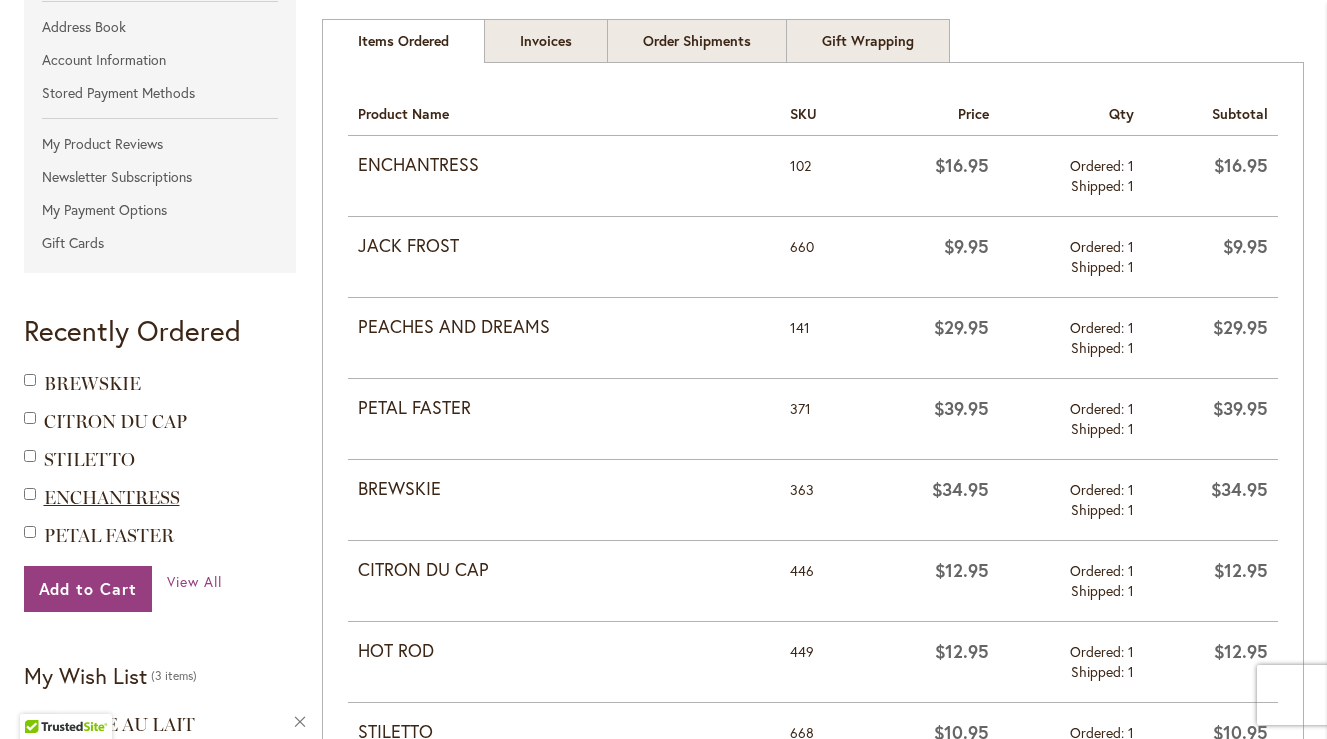 click on "ENCHANTRESS" at bounding box center [112, 498] 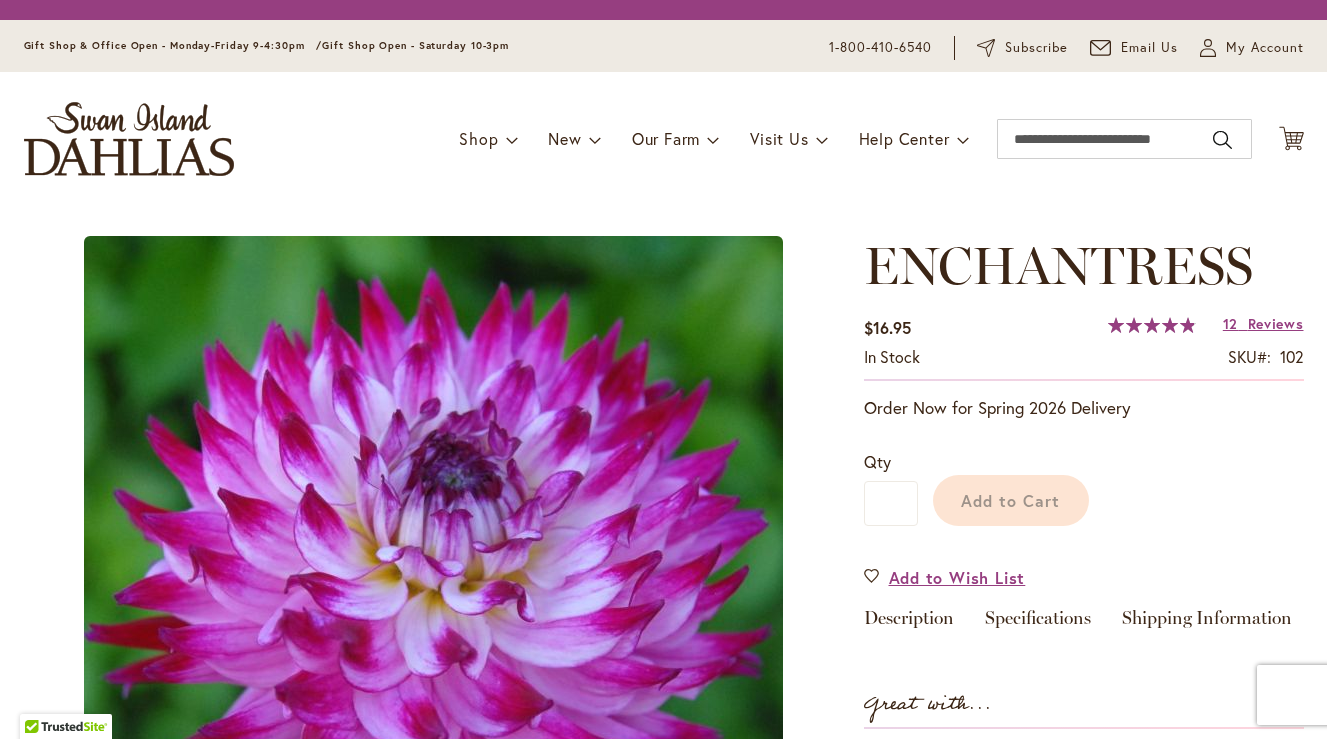 scroll, scrollTop: 0, scrollLeft: 0, axis: both 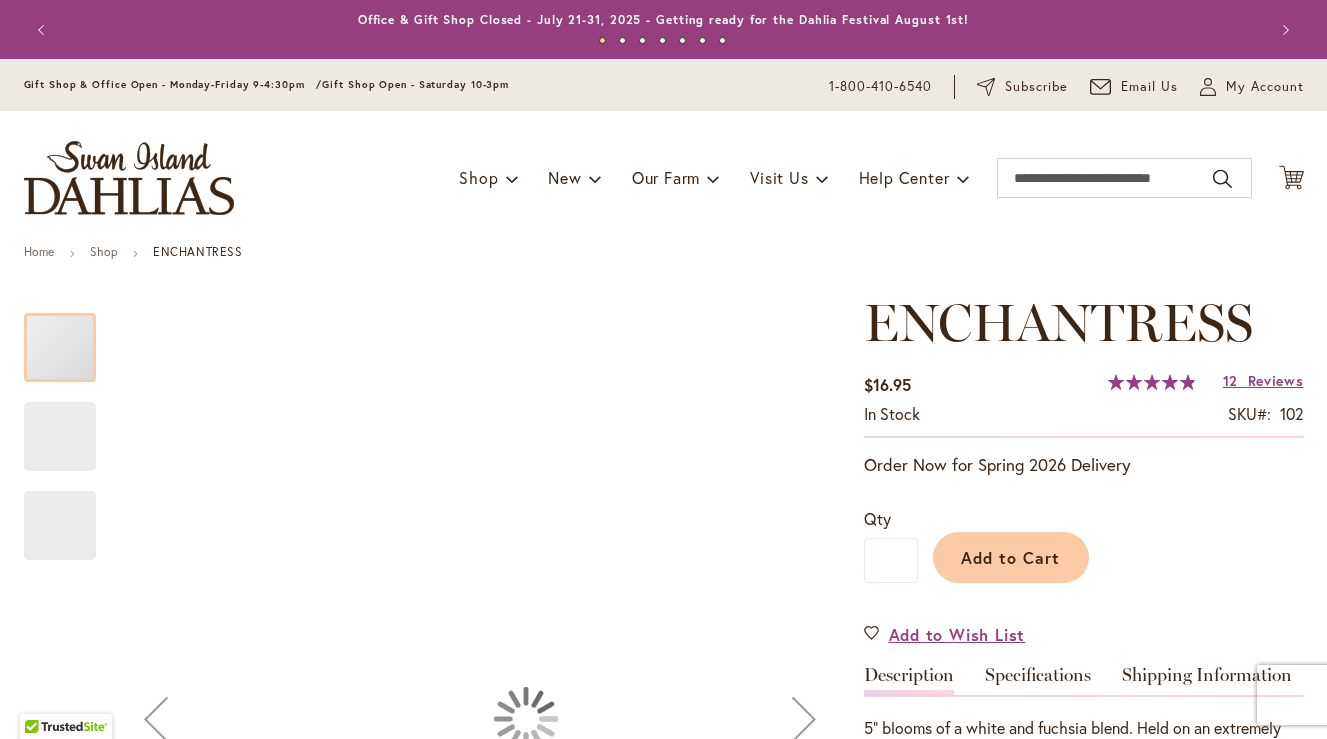 type on "*******" 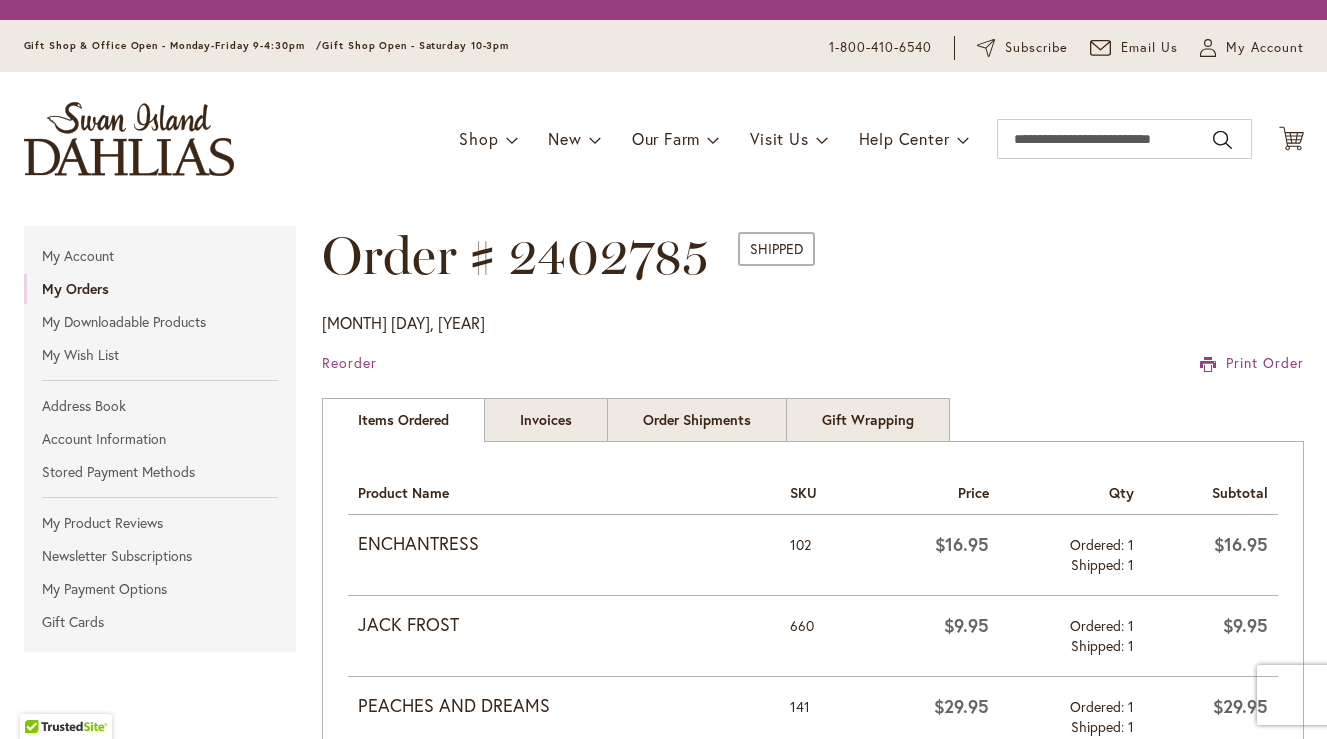 scroll, scrollTop: 0, scrollLeft: 0, axis: both 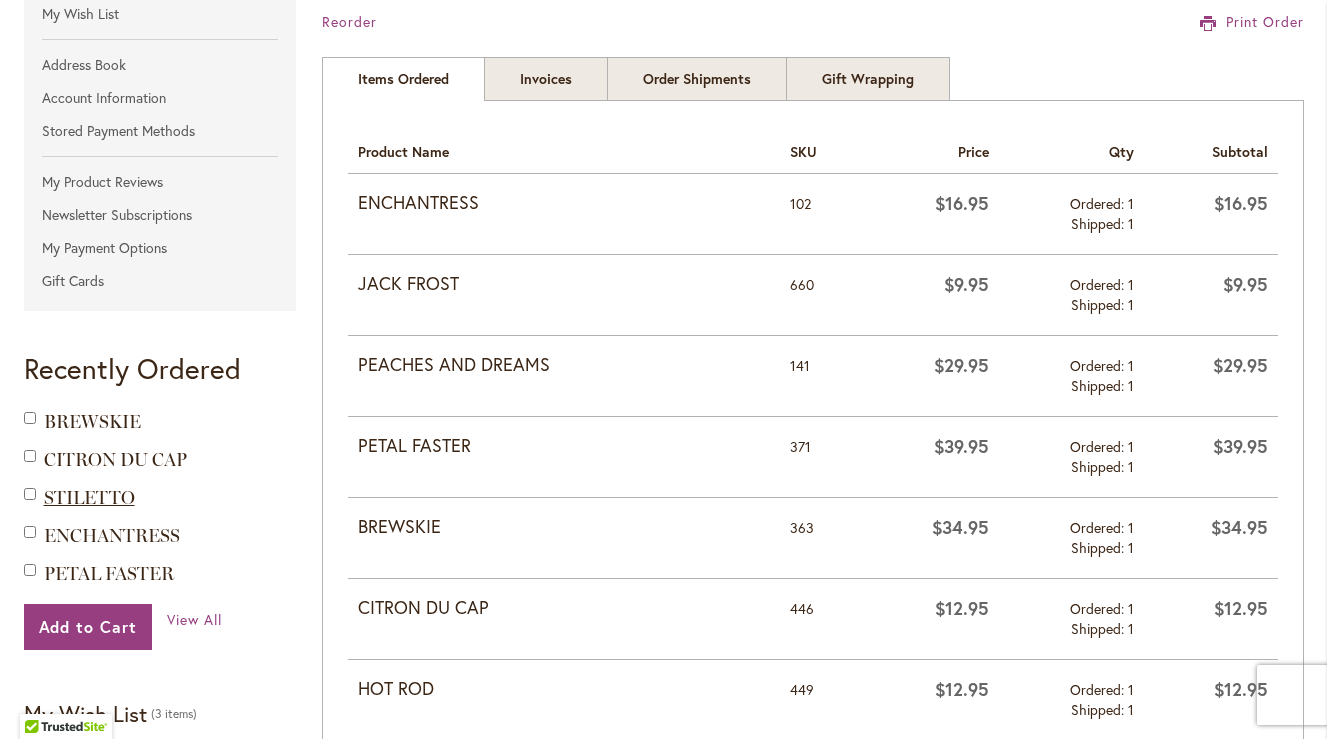 click on "STILETTO" at bounding box center [89, 498] 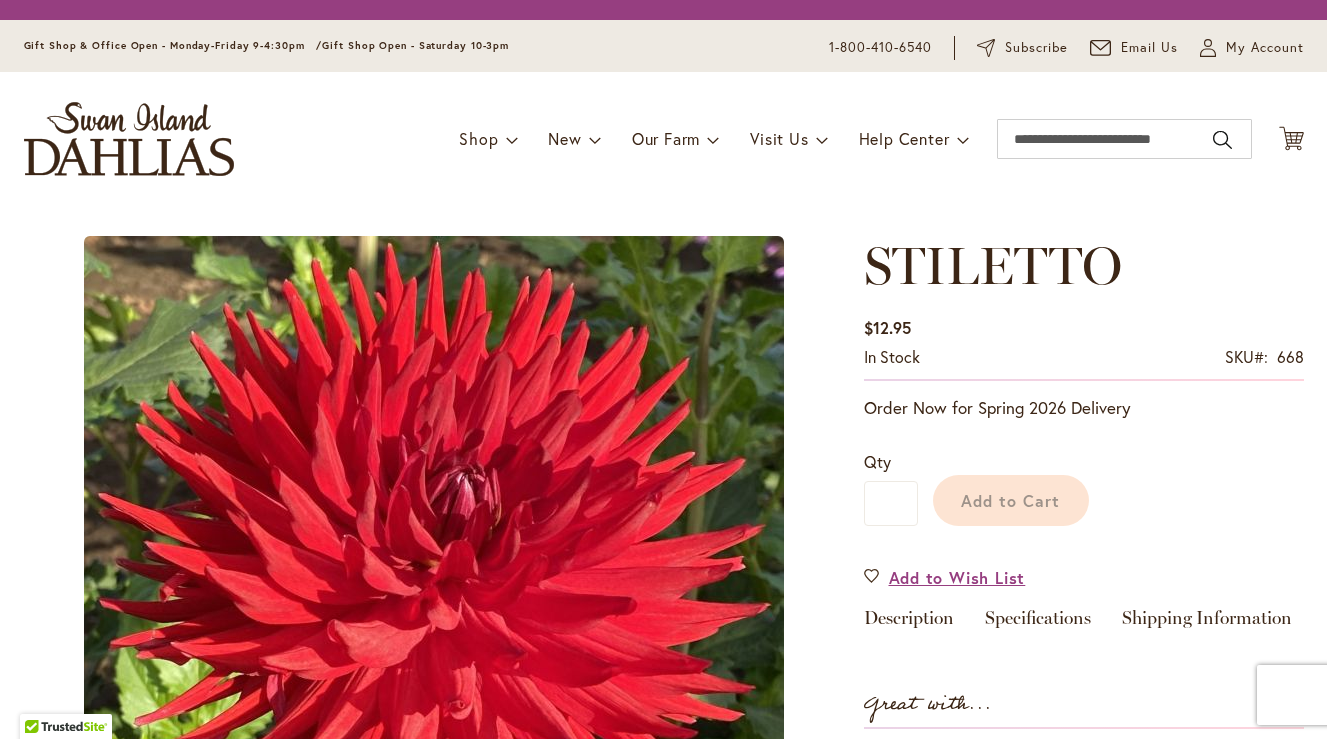 scroll, scrollTop: 0, scrollLeft: 0, axis: both 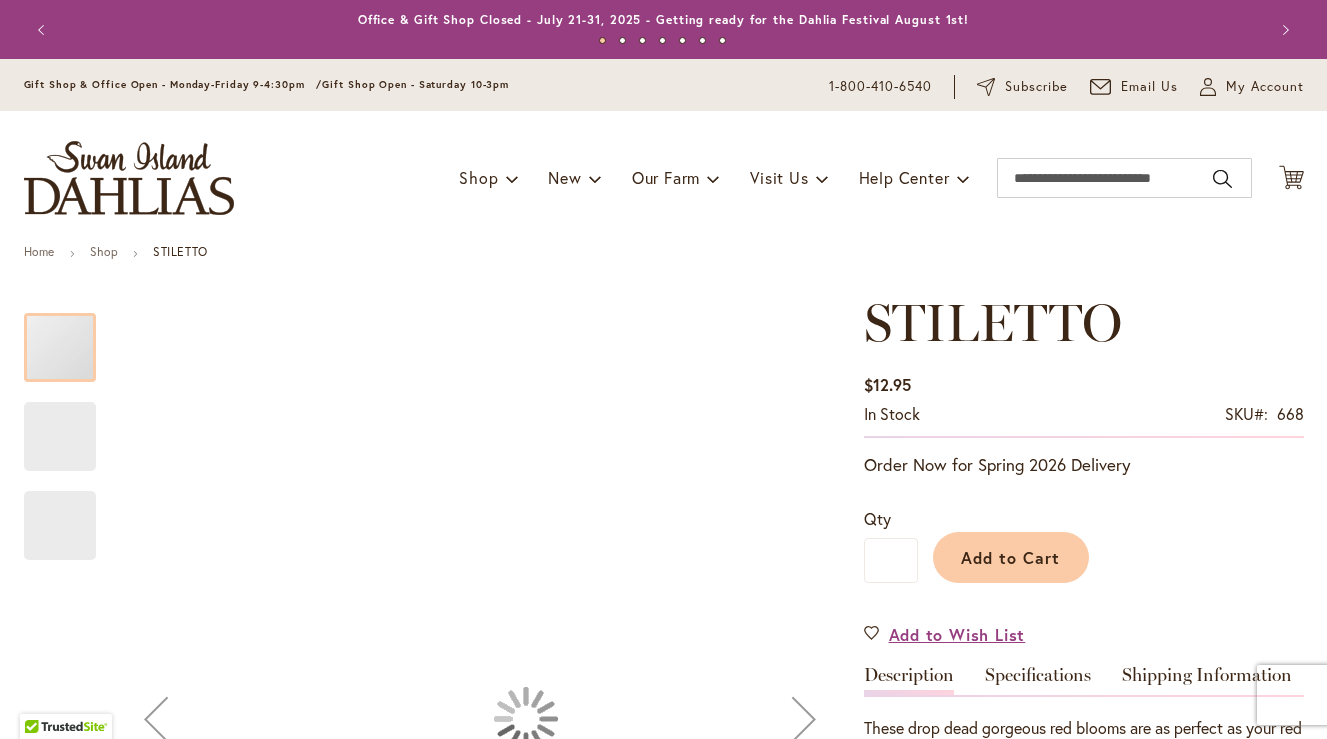 type on "*******" 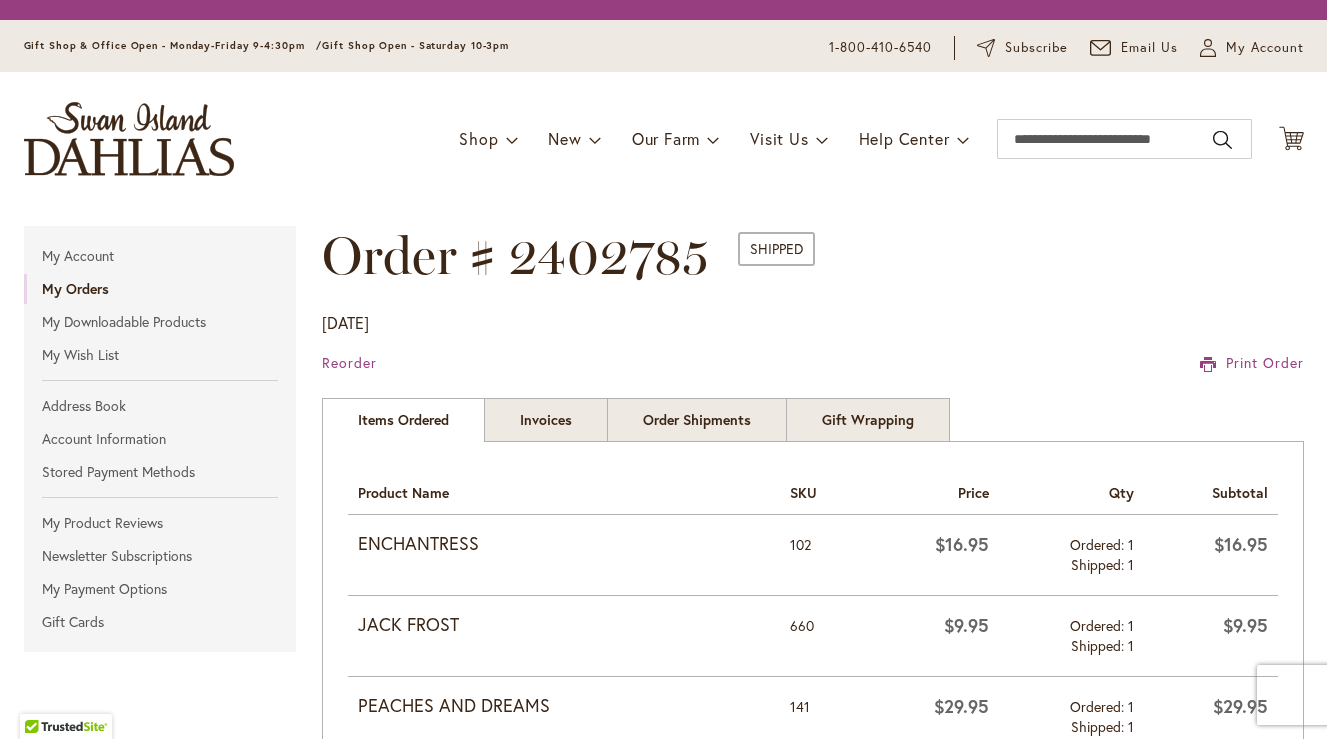scroll, scrollTop: 0, scrollLeft: 0, axis: both 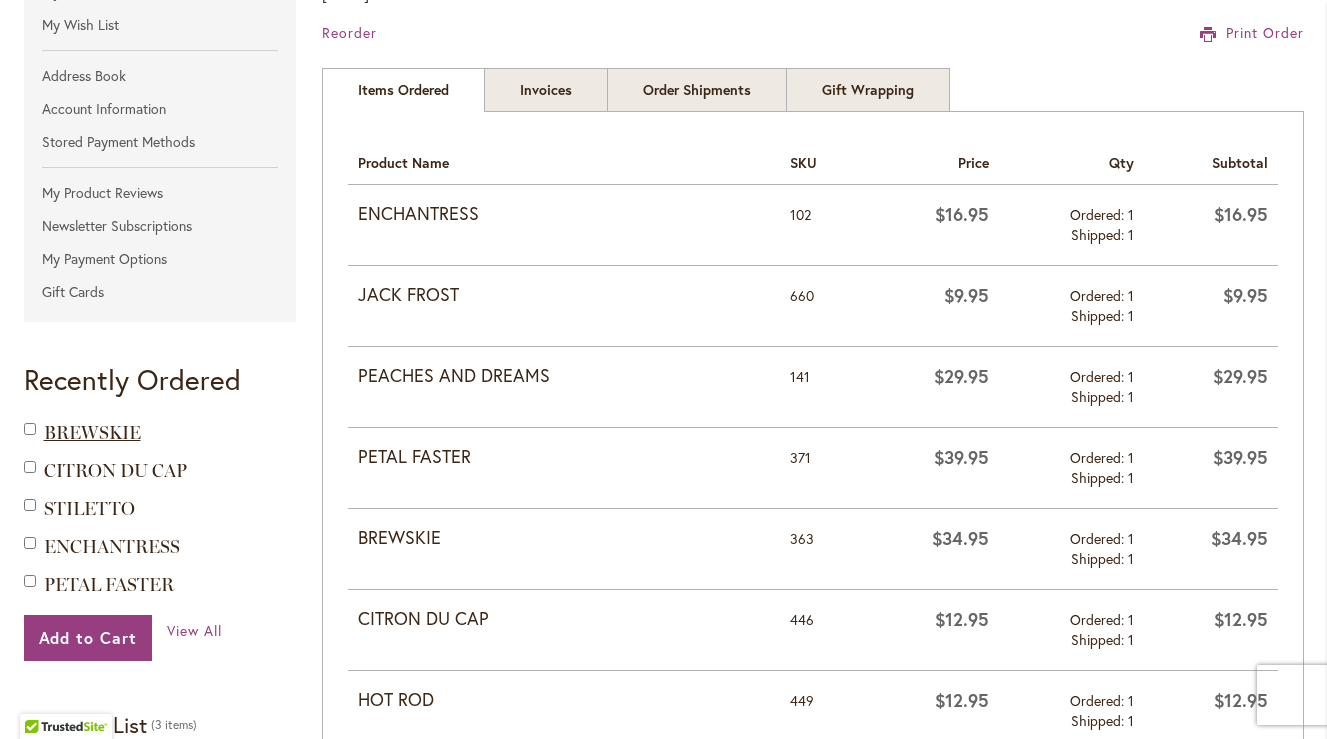 click on "BREWSKIE" at bounding box center (92, 433) 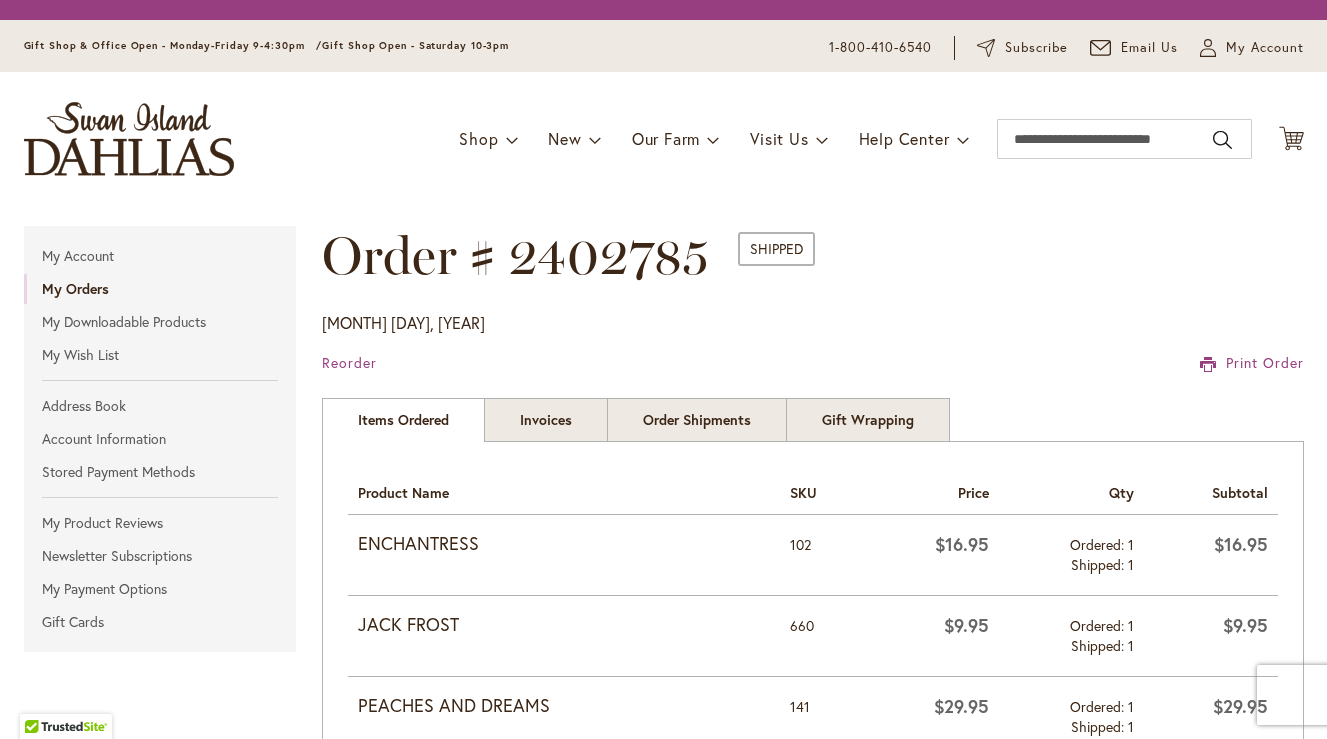 scroll, scrollTop: 0, scrollLeft: 0, axis: both 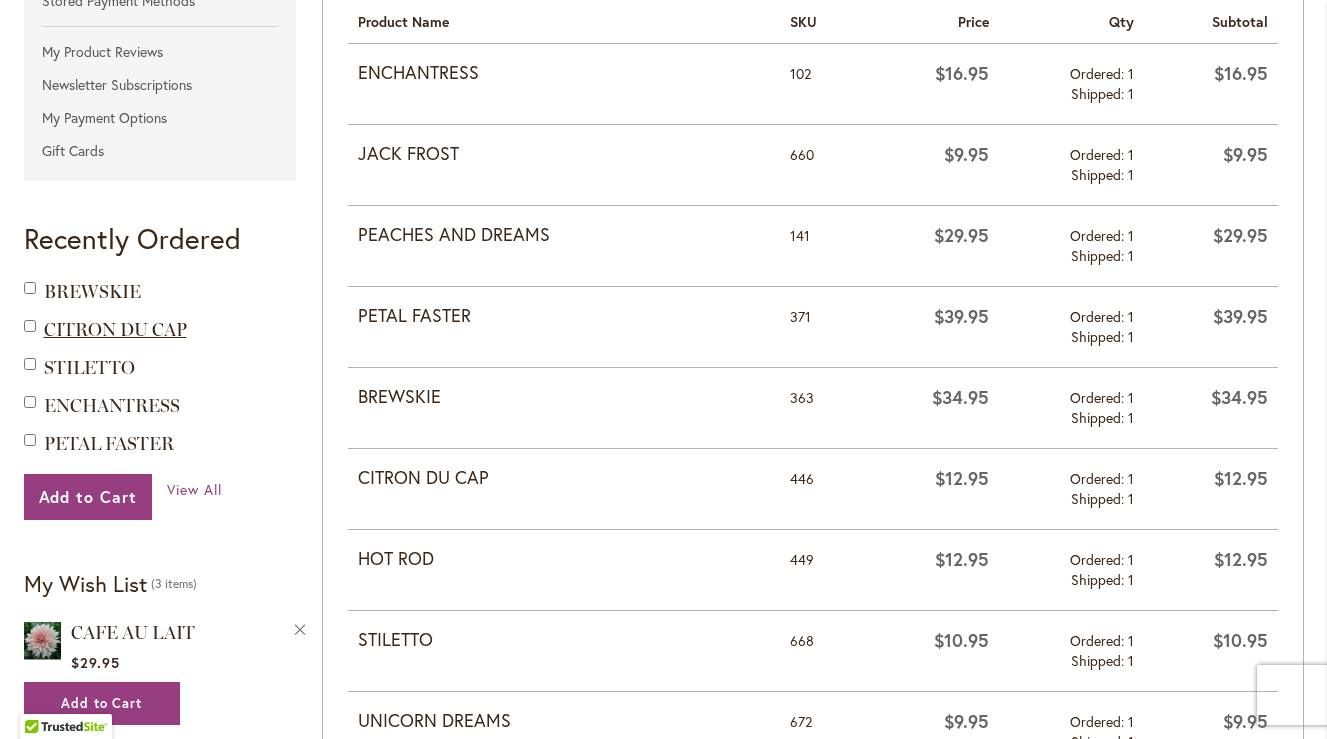 click on "CITRON DU CAP" at bounding box center (115, 330) 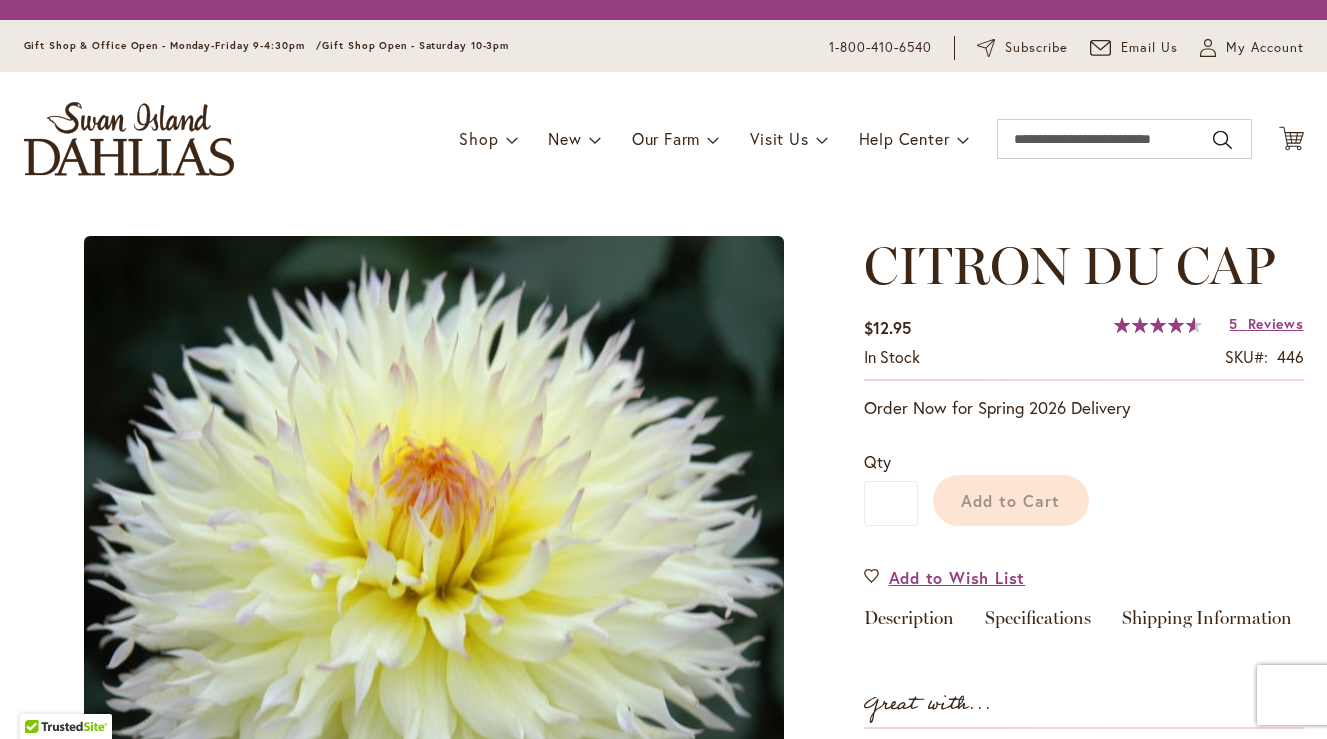 scroll, scrollTop: 0, scrollLeft: 0, axis: both 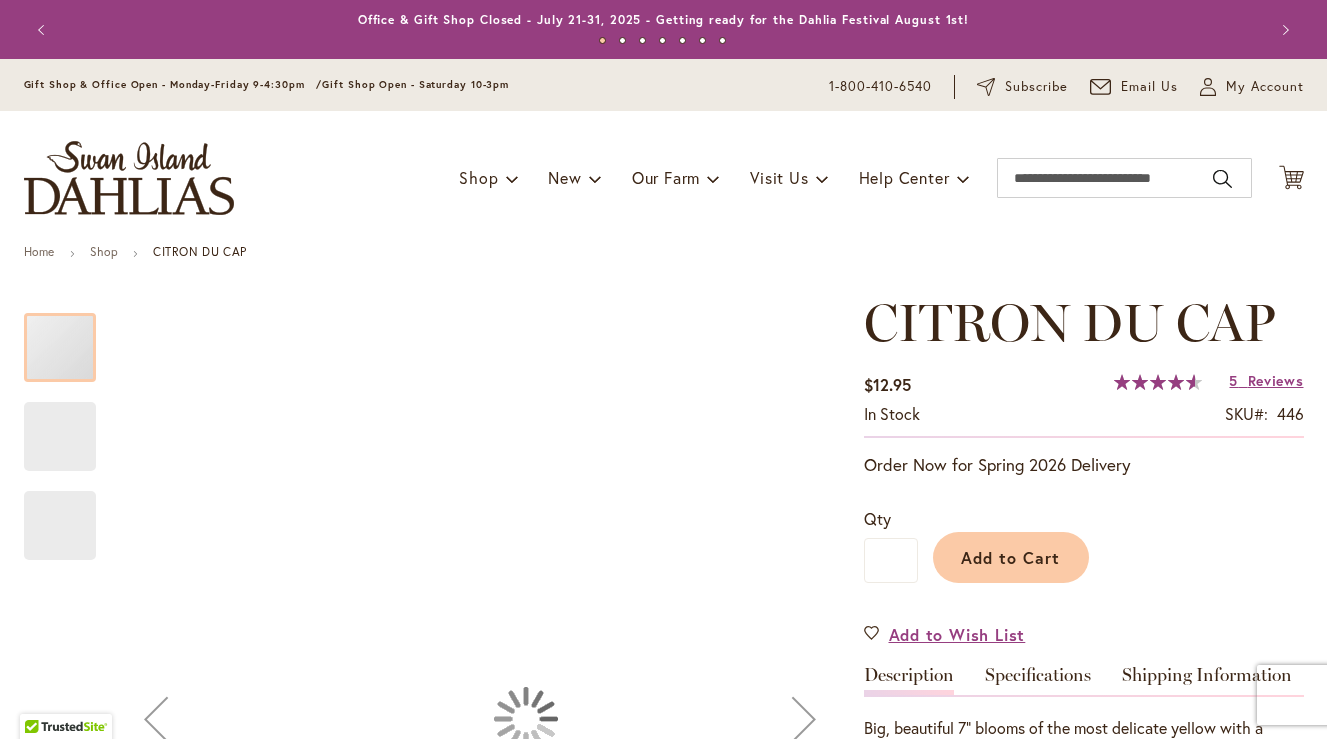 type on "*******" 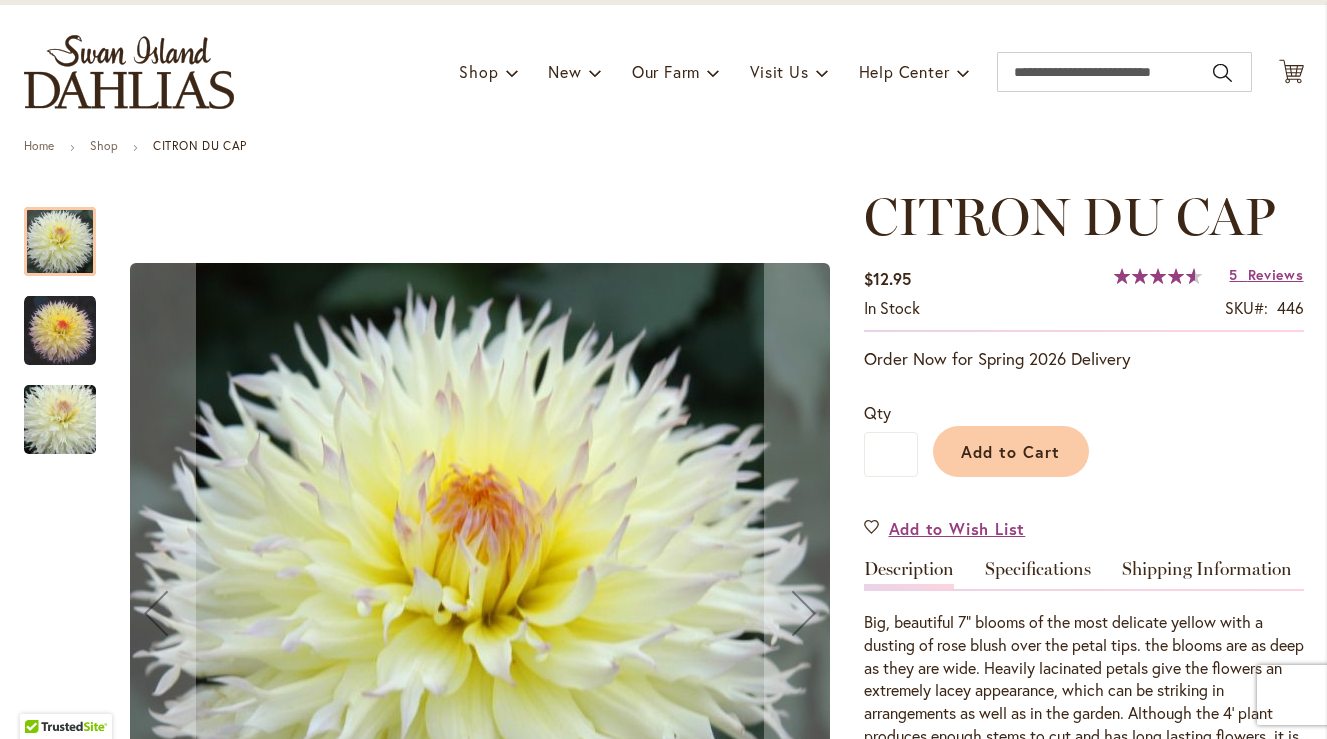scroll, scrollTop: 83, scrollLeft: 0, axis: vertical 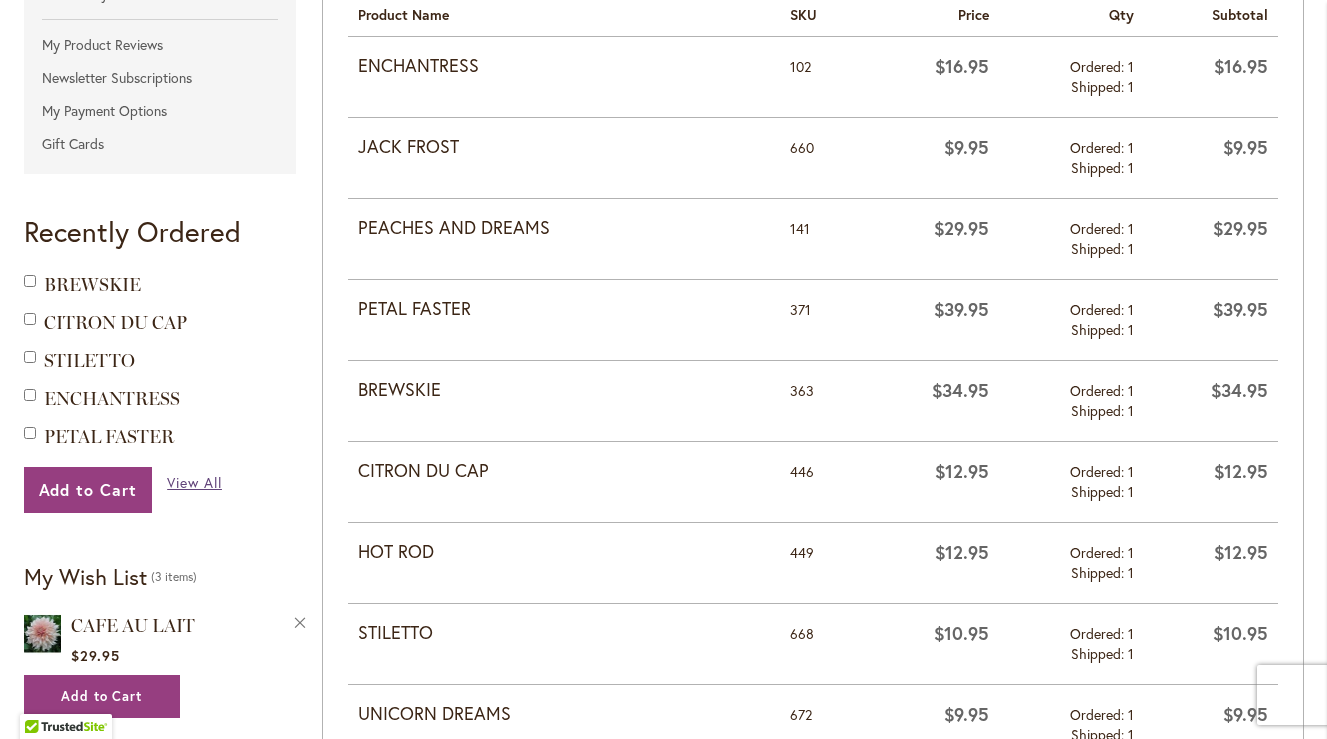 click on "View All" at bounding box center [194, 482] 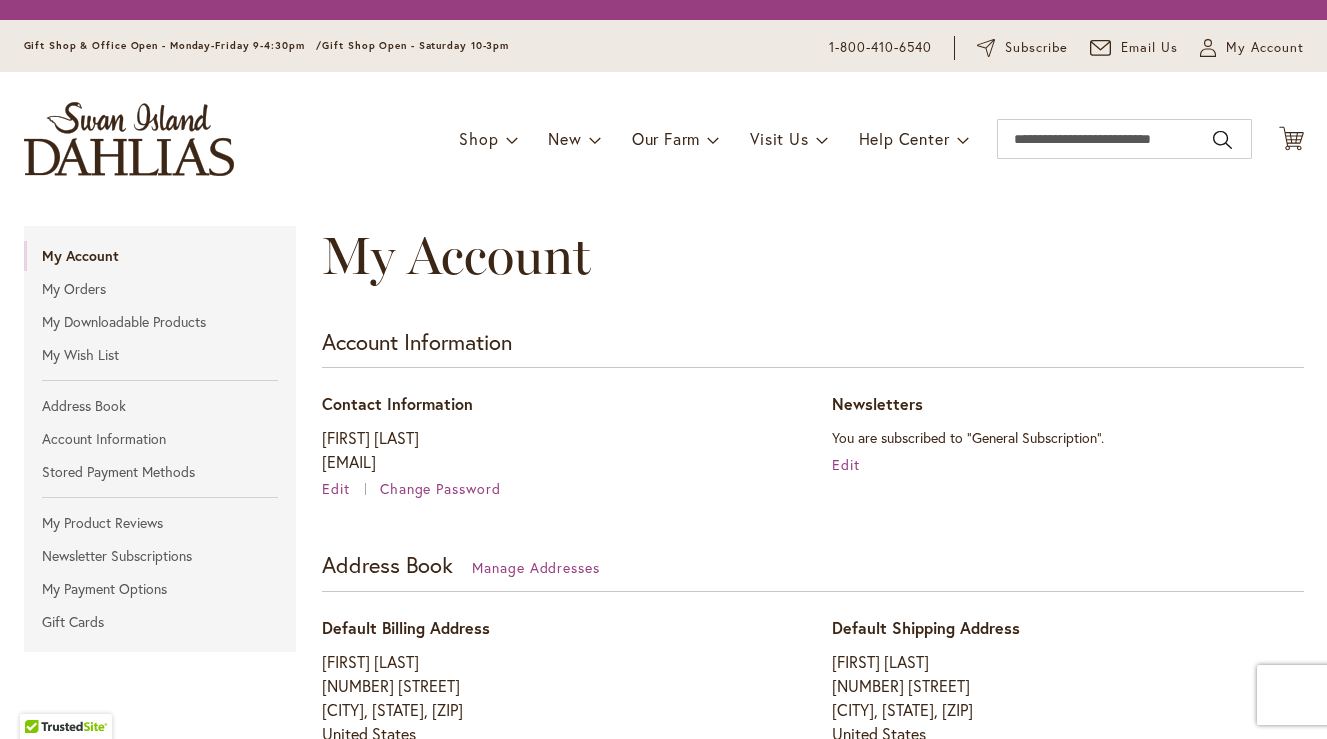 scroll, scrollTop: 0, scrollLeft: 0, axis: both 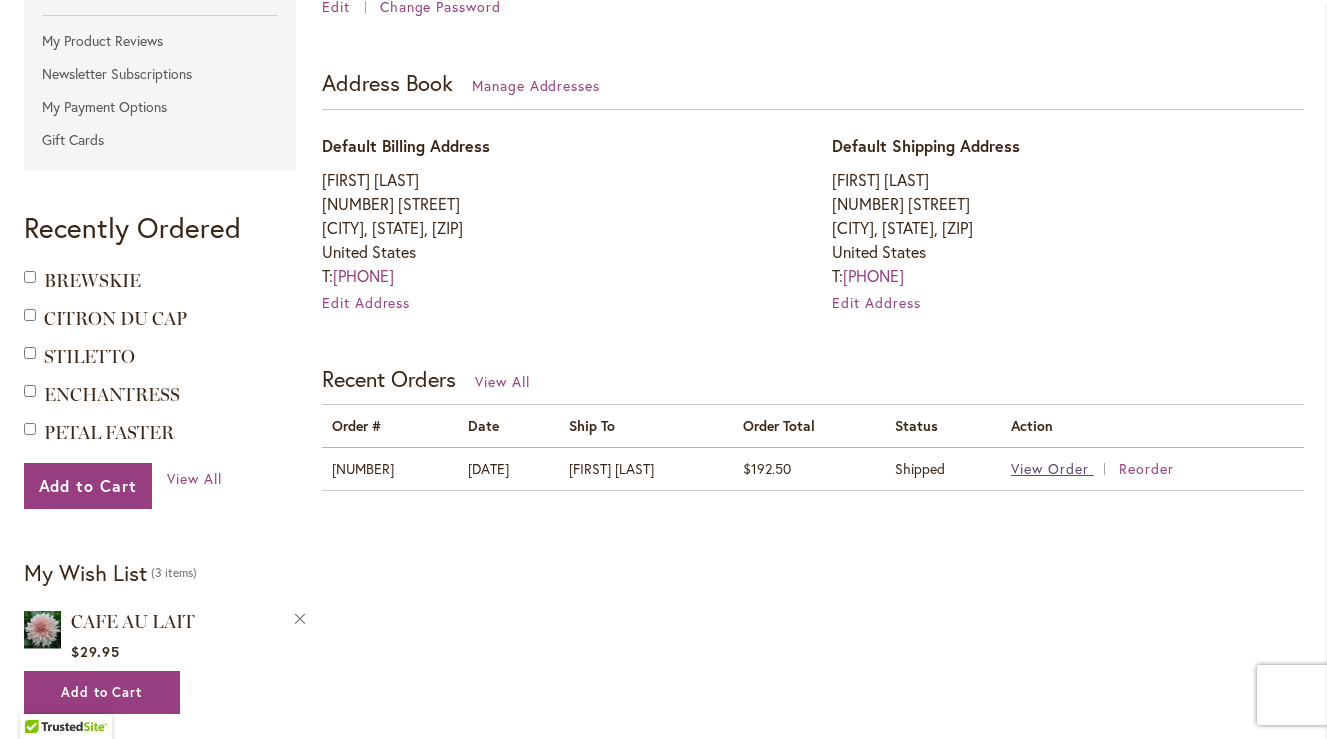 click on "View Order" at bounding box center (1050, 468) 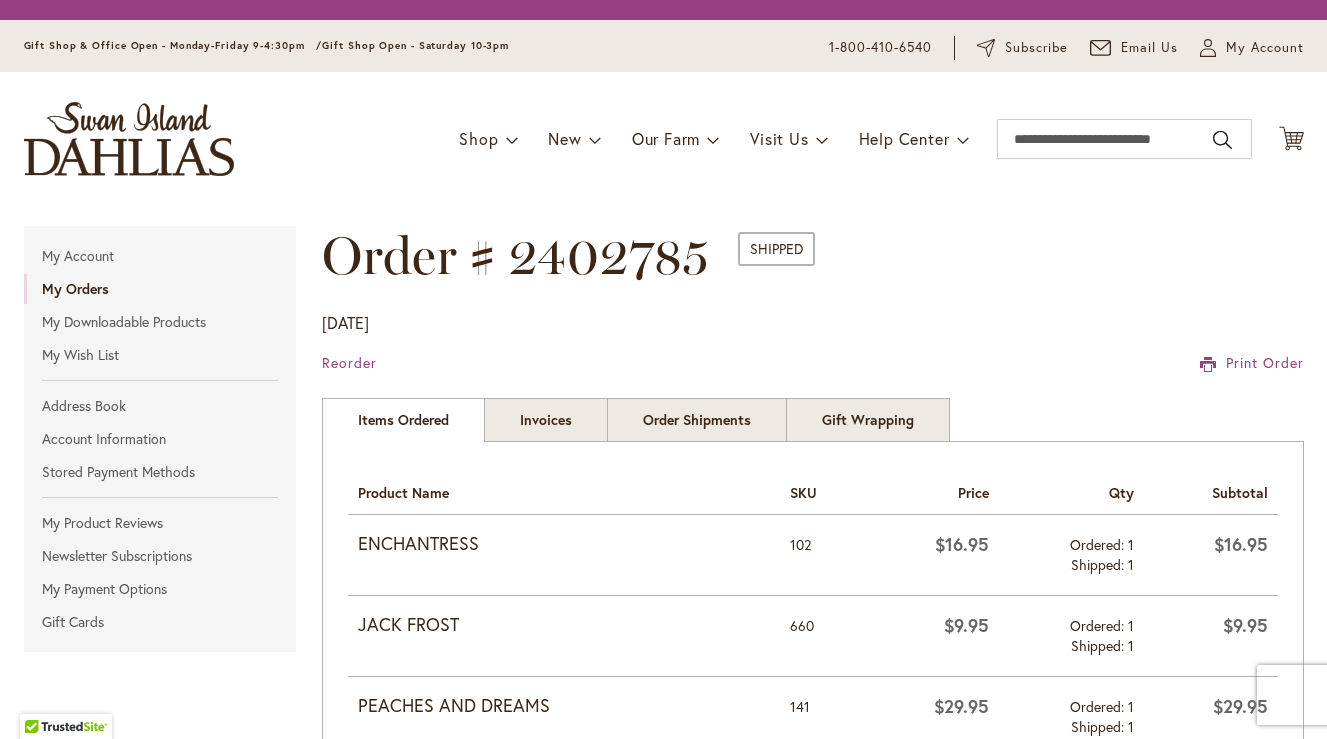 scroll, scrollTop: 0, scrollLeft: 0, axis: both 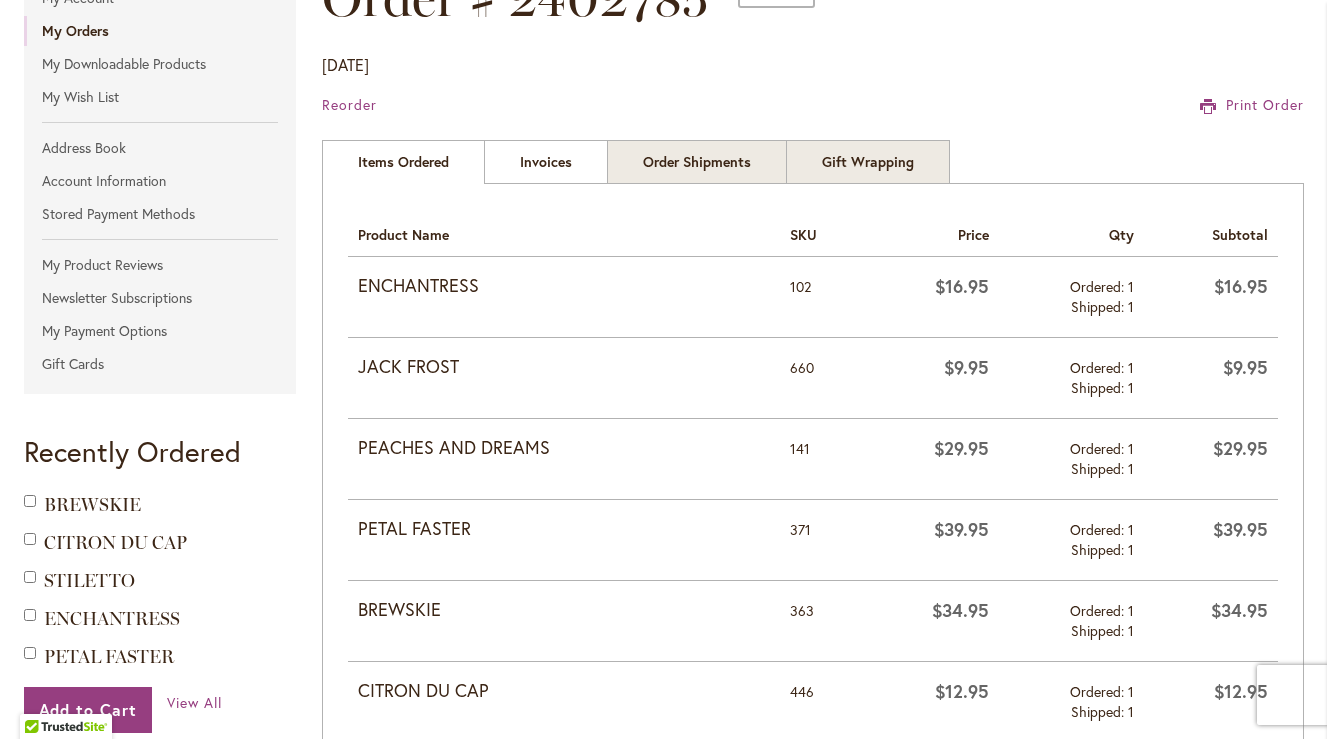 click on "Invoices" at bounding box center (546, 162) 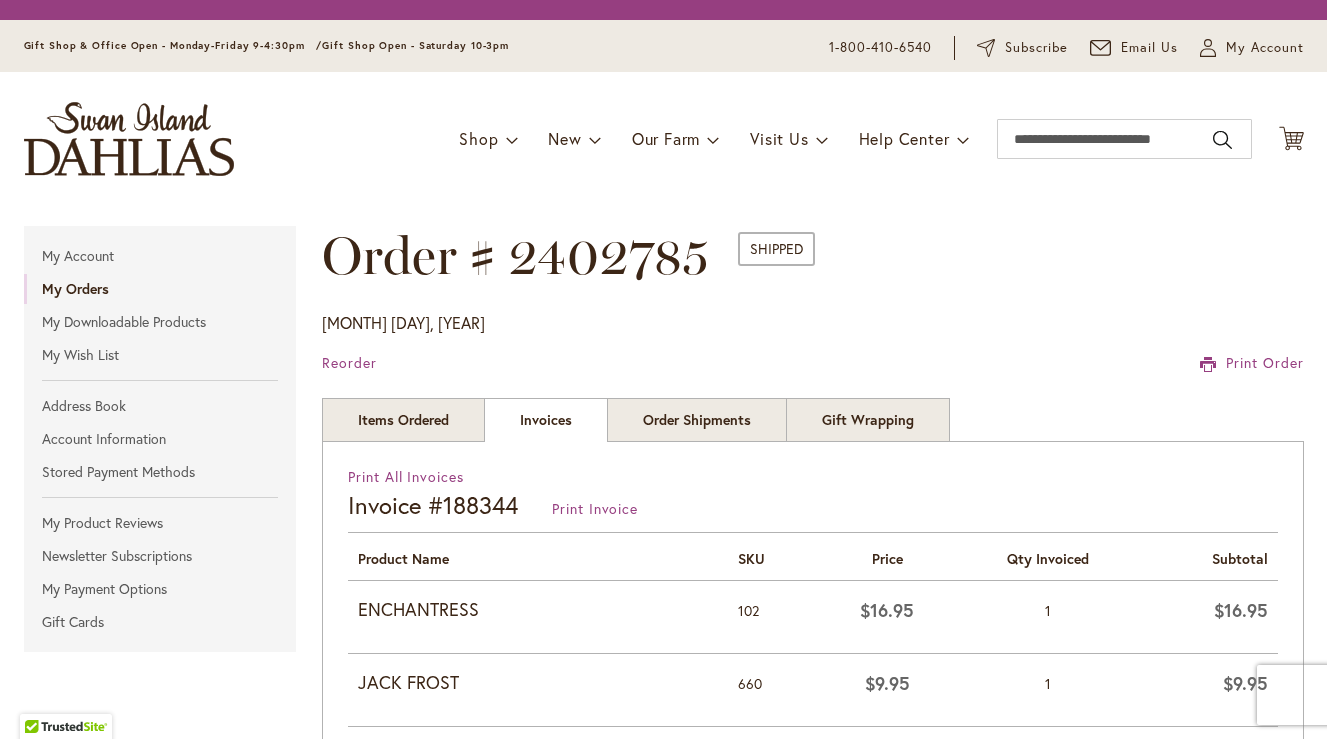 scroll, scrollTop: 0, scrollLeft: 0, axis: both 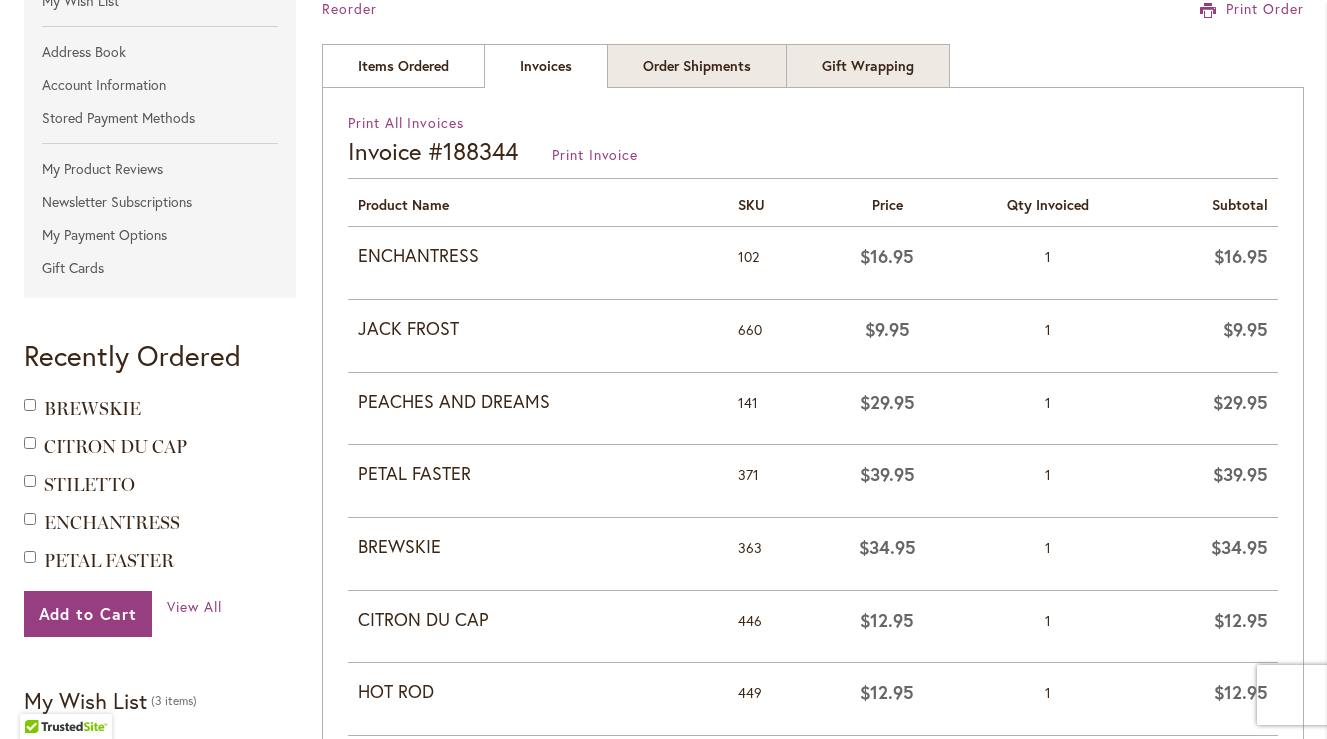 click on "Items Ordered" at bounding box center [403, 66] 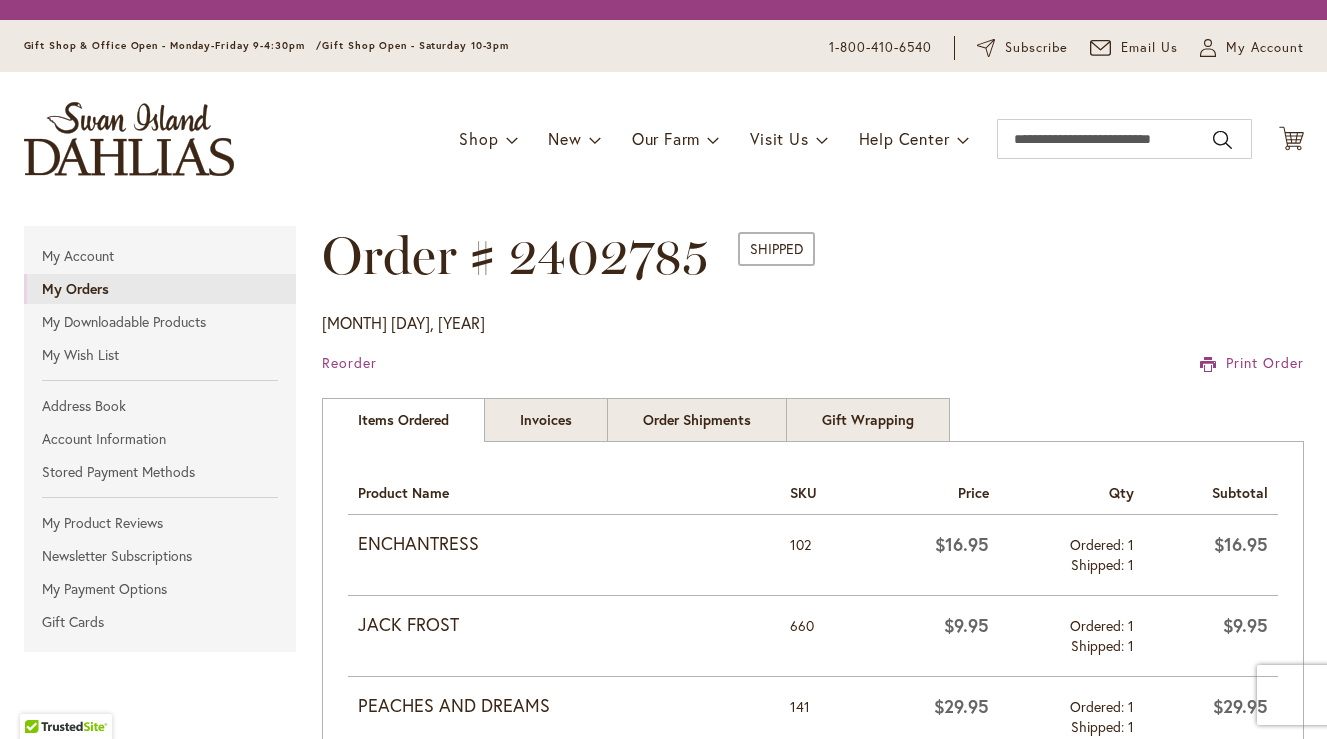 scroll, scrollTop: 0, scrollLeft: 0, axis: both 